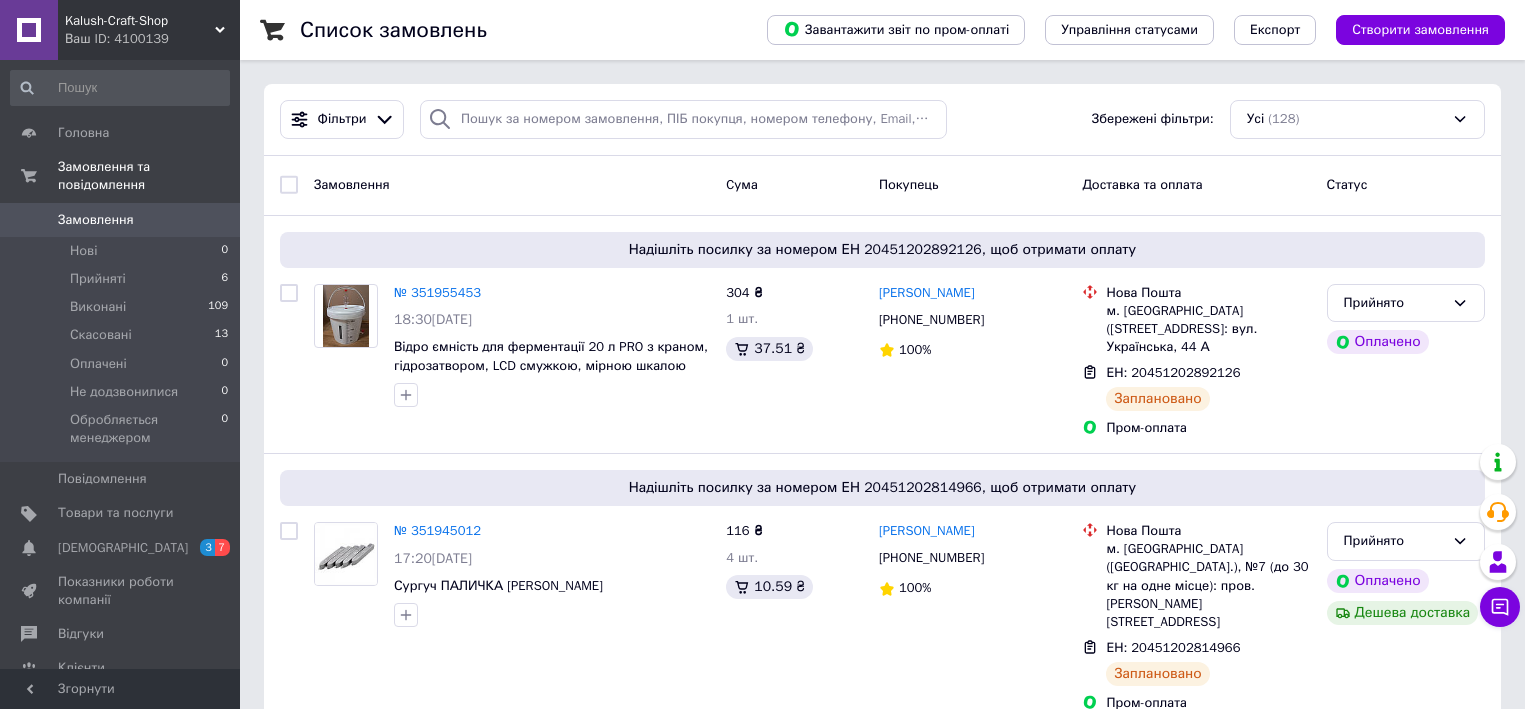 scroll, scrollTop: 0, scrollLeft: 0, axis: both 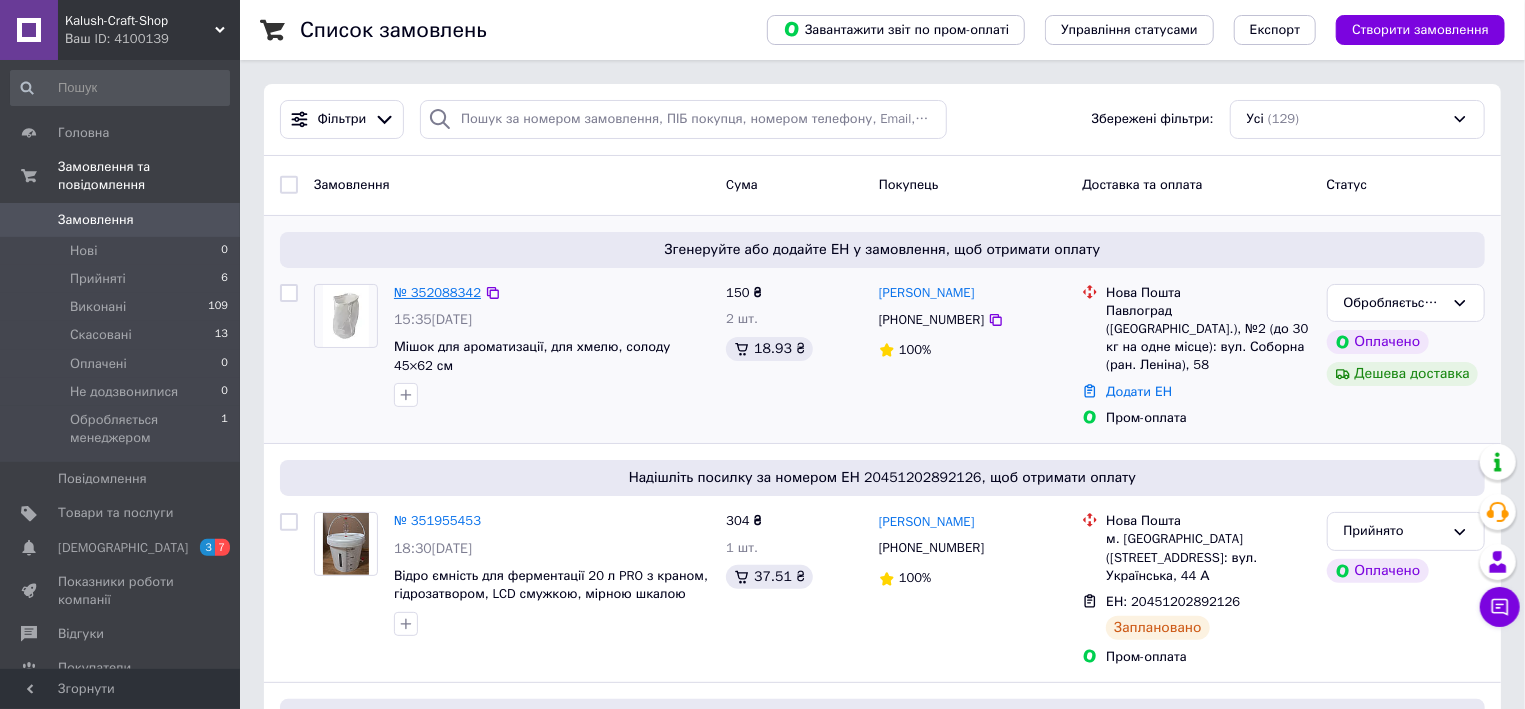 click on "№ 352088342" at bounding box center (437, 292) 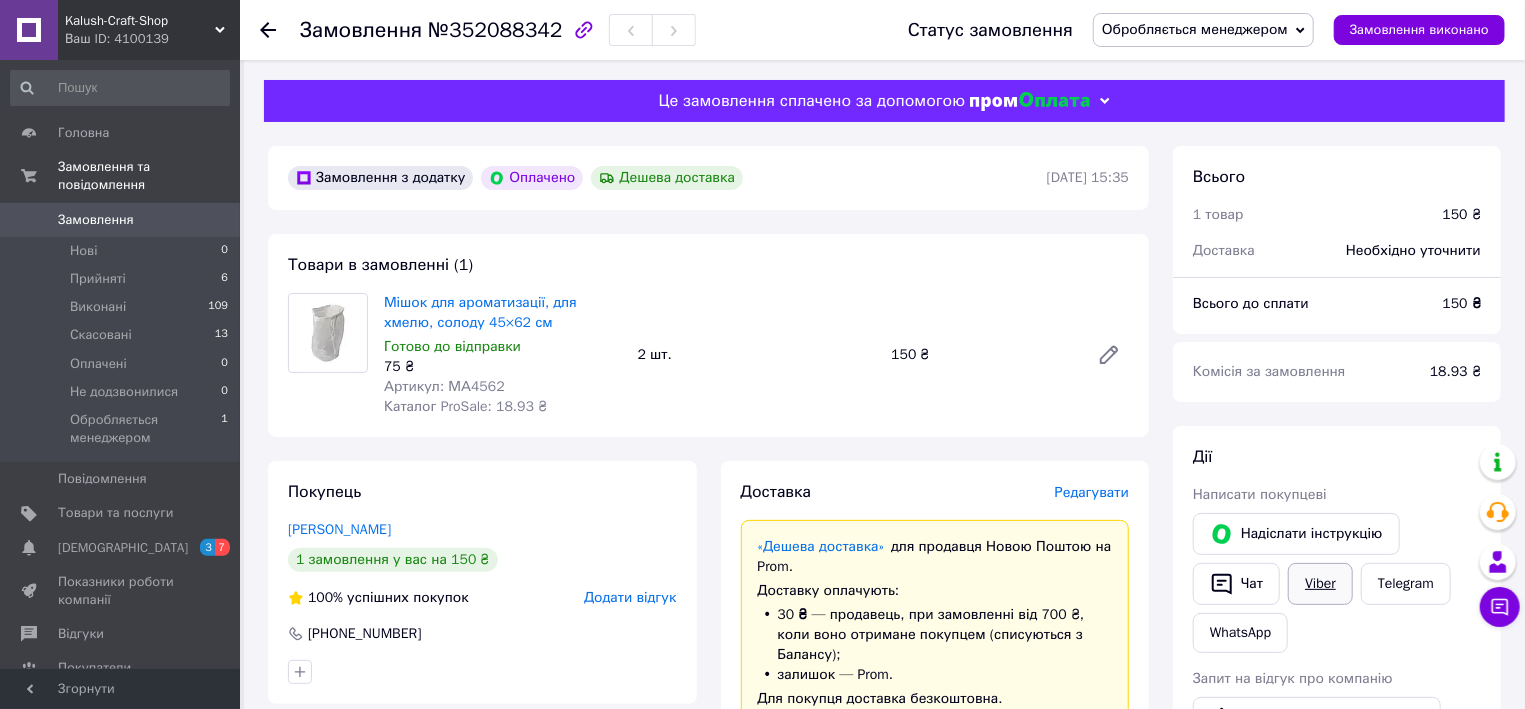 click on "Viber" at bounding box center [1320, 584] 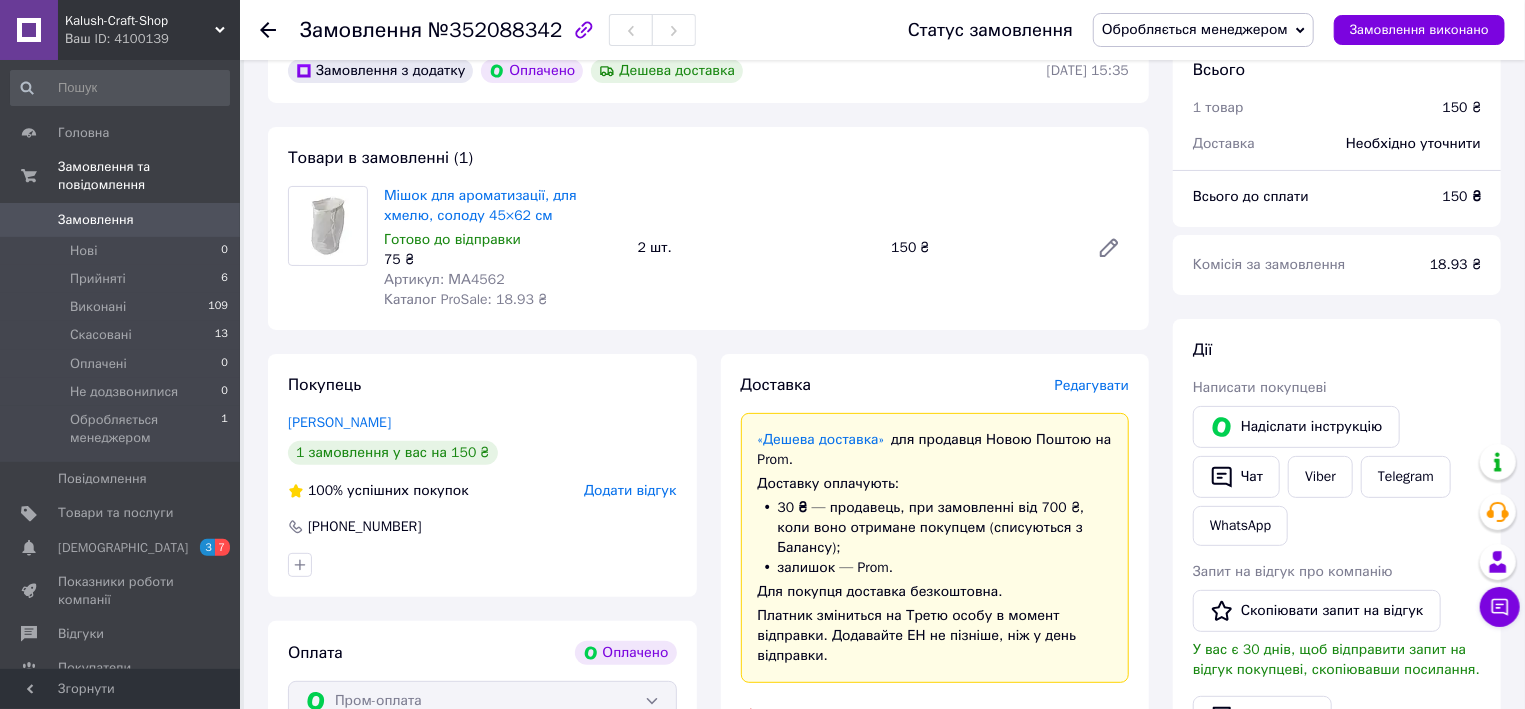 scroll, scrollTop: 0, scrollLeft: 0, axis: both 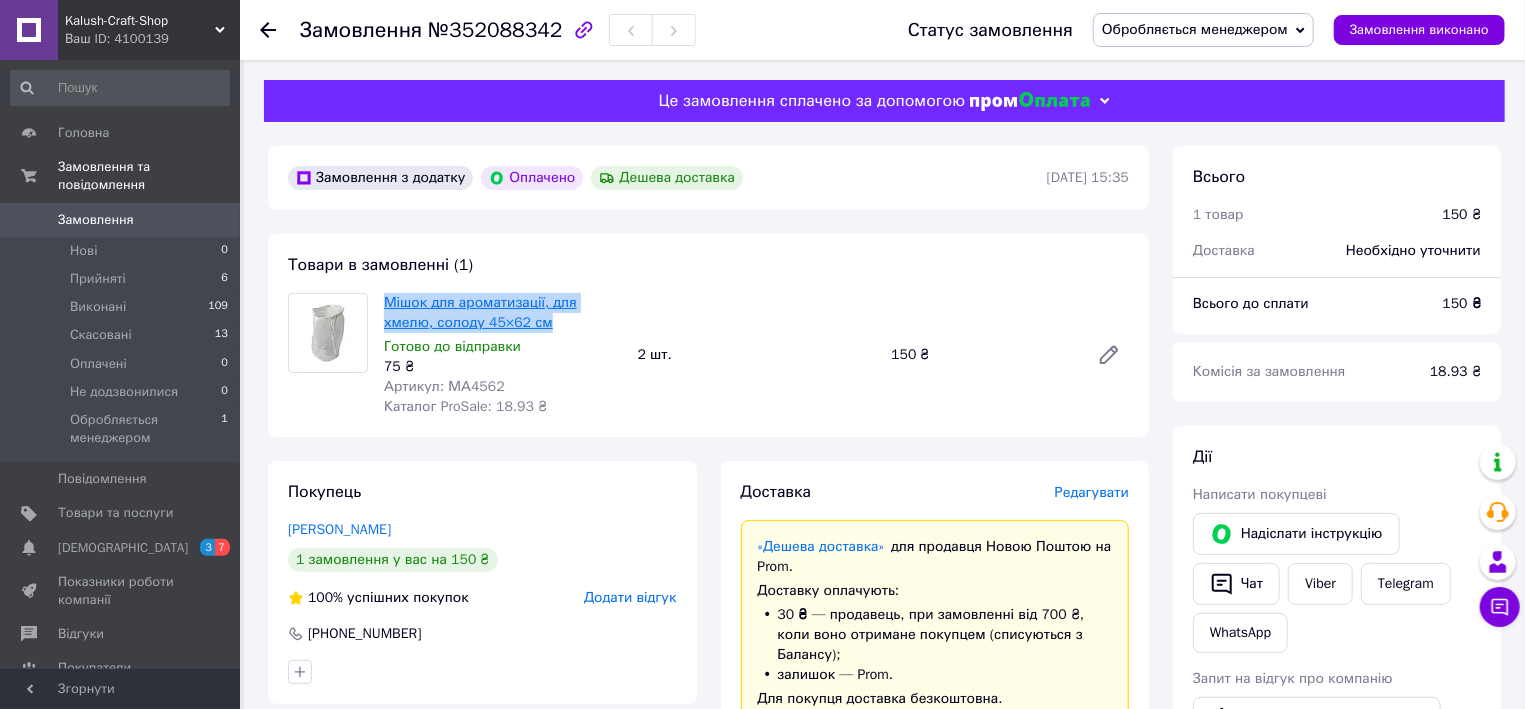 drag, startPoint x: 380, startPoint y: 303, endPoint x: 490, endPoint y: 332, distance: 113.758514 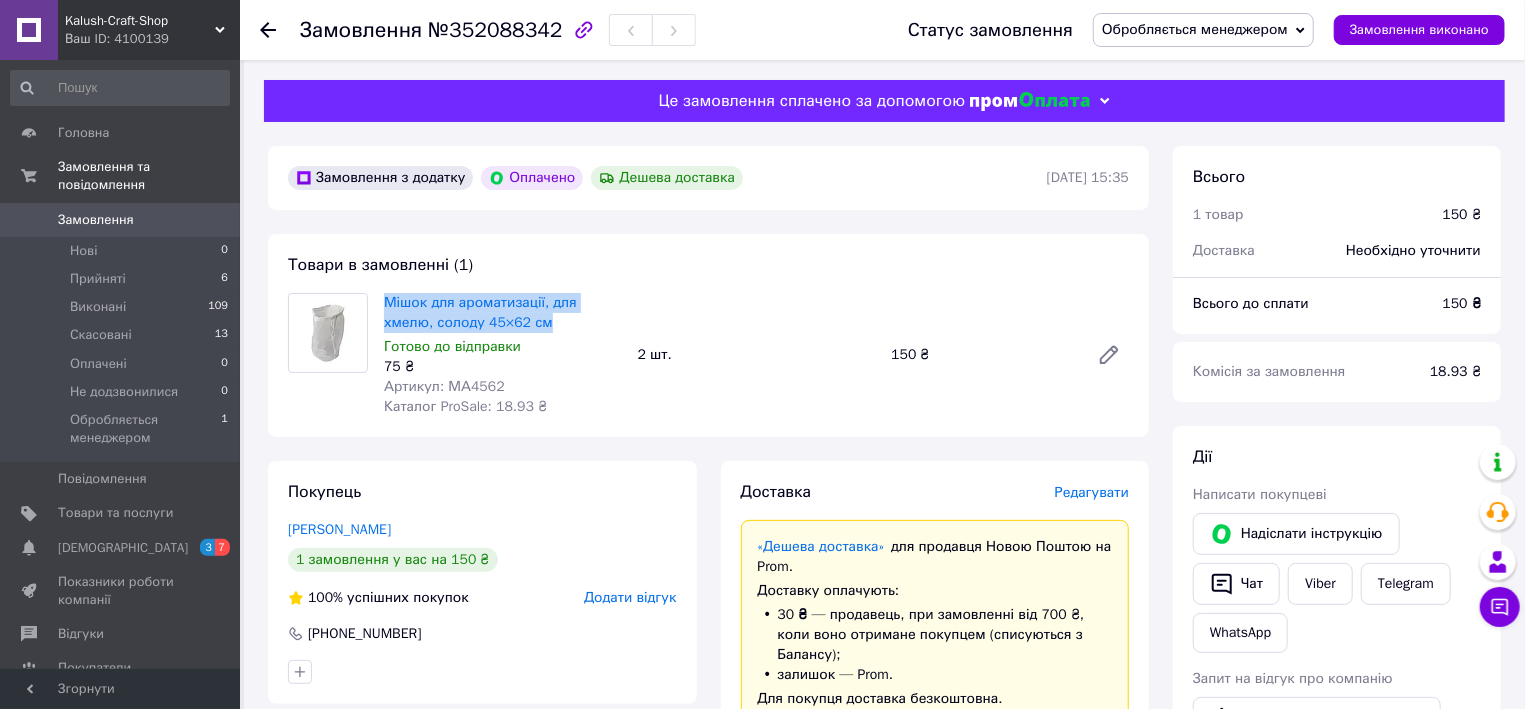 copy on "Мішок для ароматизації, для хмелю, солоду 45×62 см" 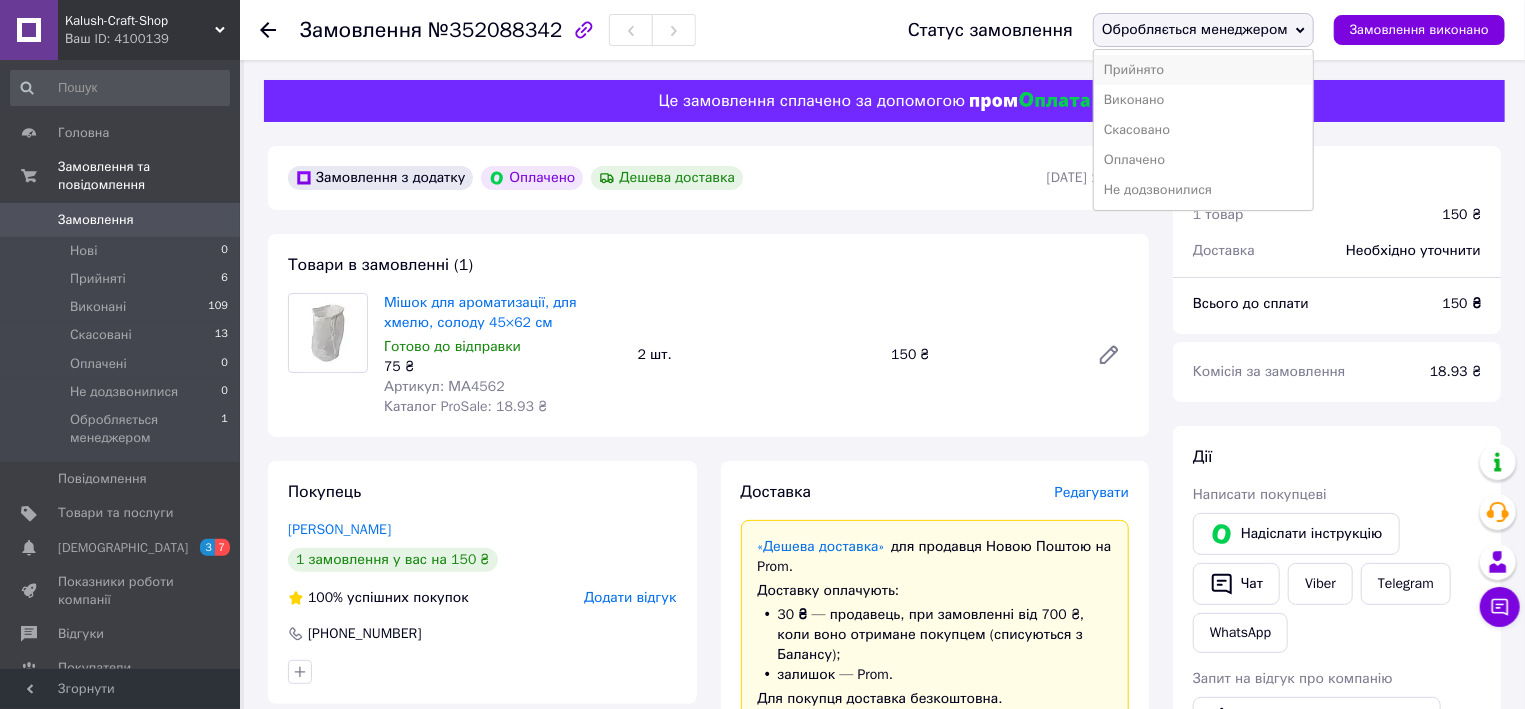 click on "Прийнято" at bounding box center (1203, 70) 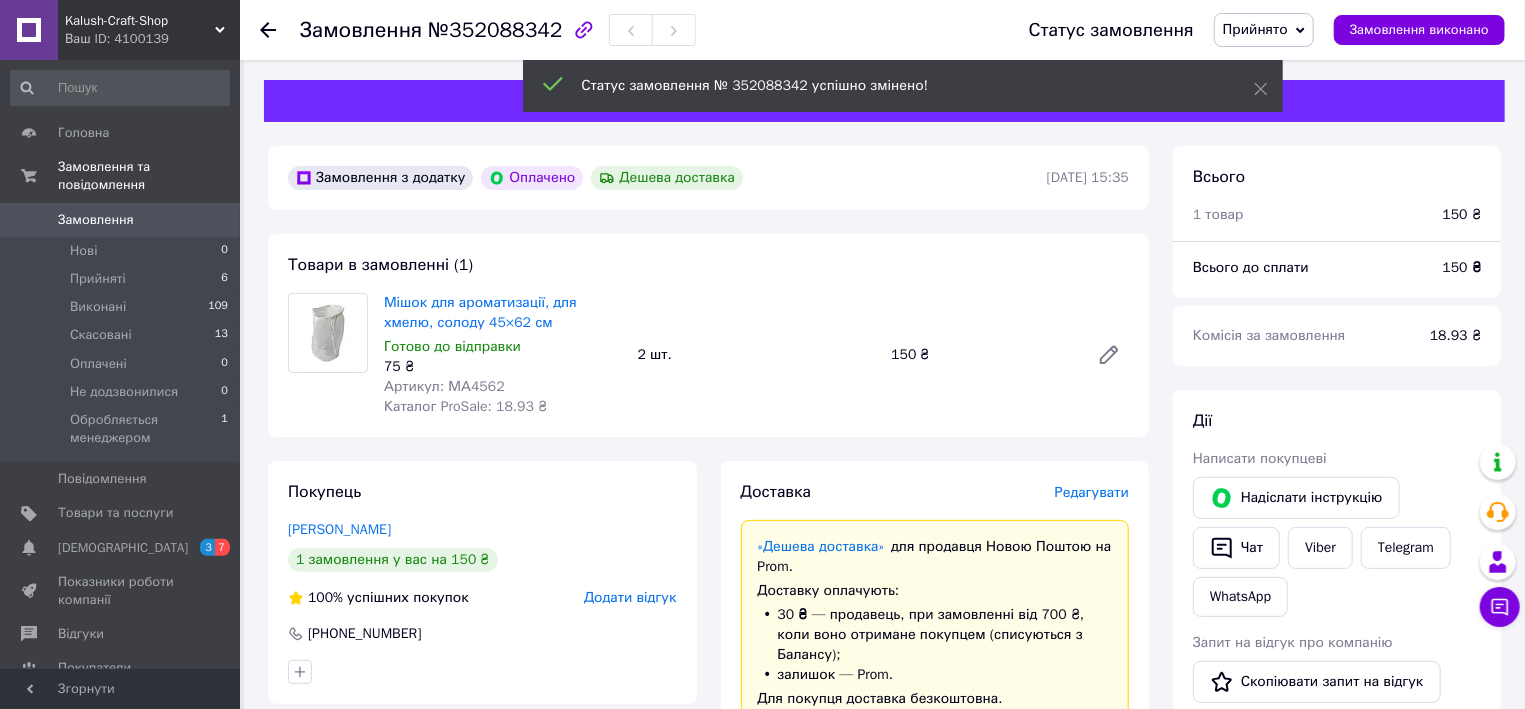 click on "Редагувати" at bounding box center (1092, 492) 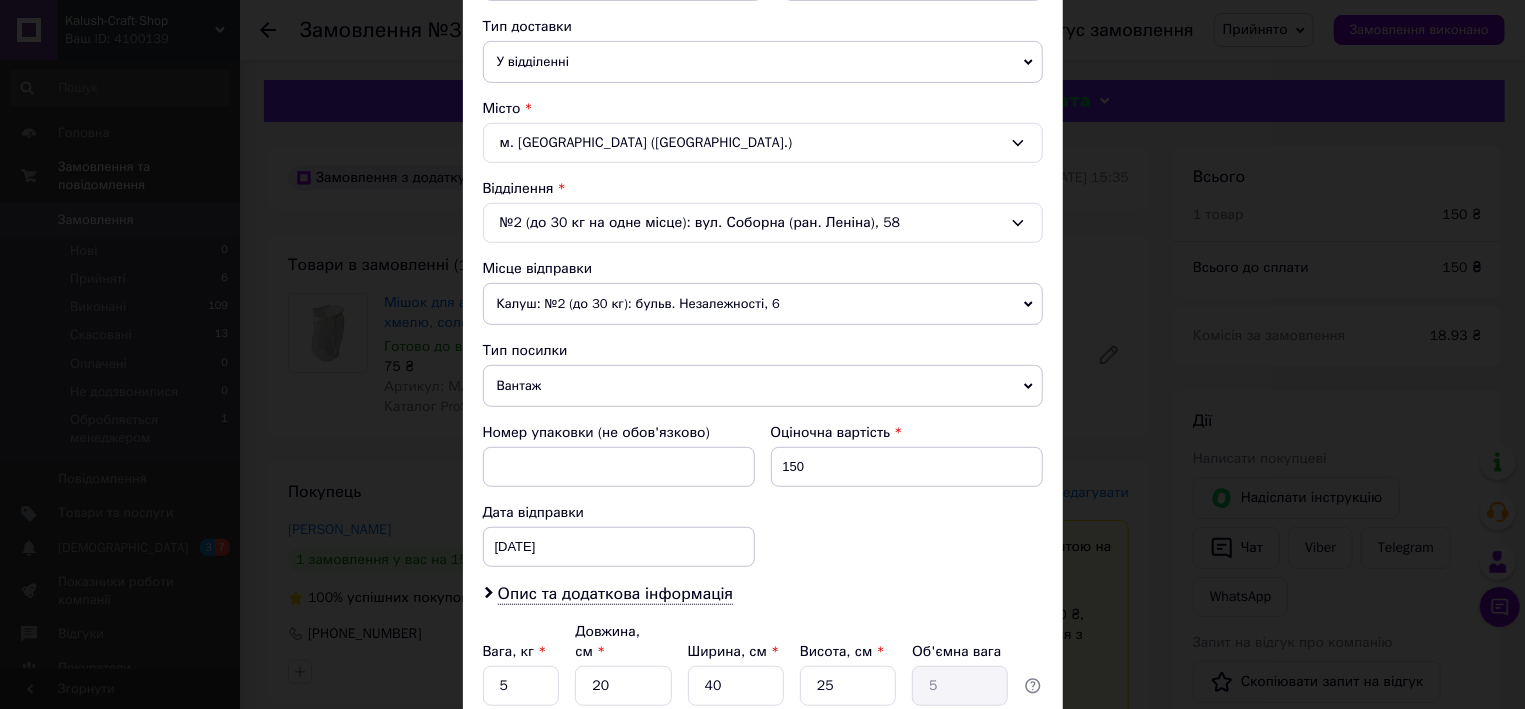 scroll, scrollTop: 622, scrollLeft: 0, axis: vertical 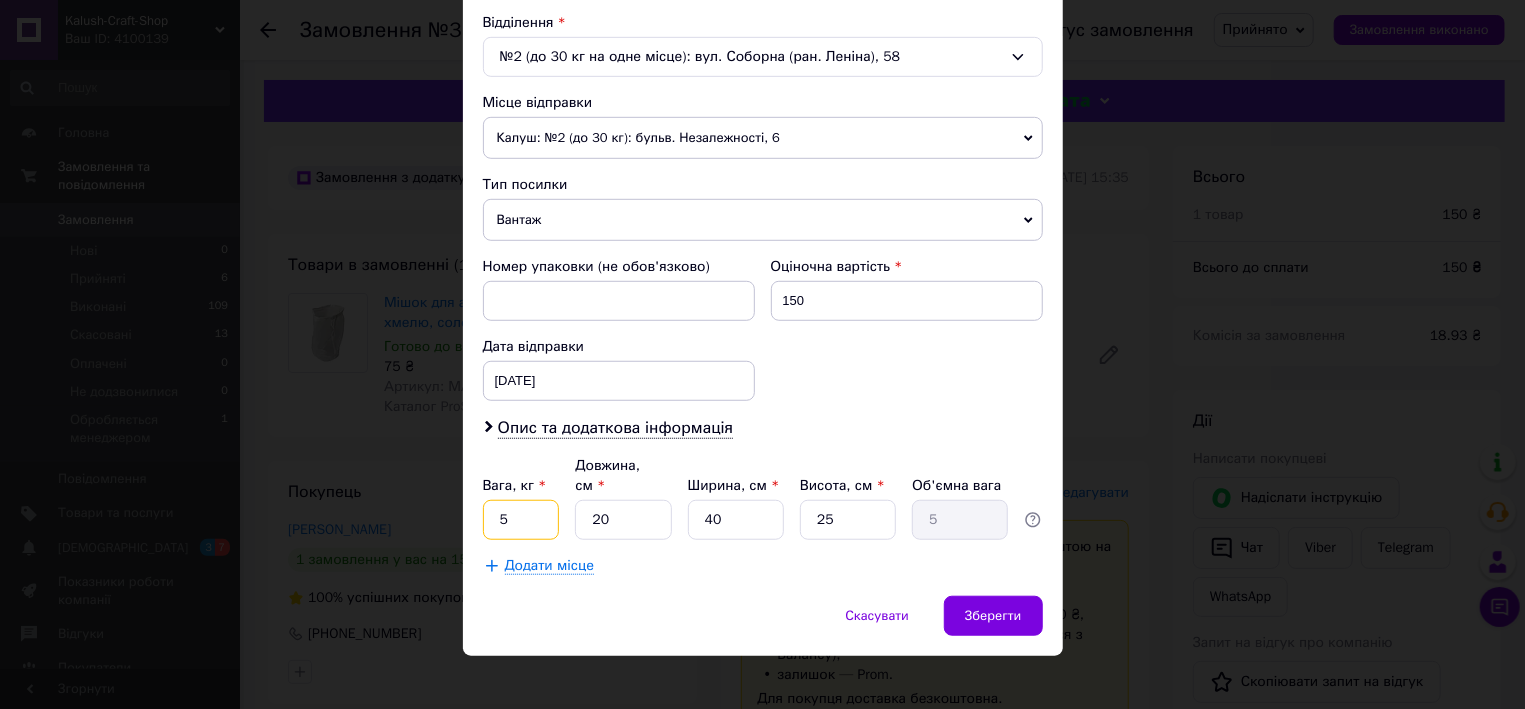 drag, startPoint x: 519, startPoint y: 499, endPoint x: 484, endPoint y: 492, distance: 35.69314 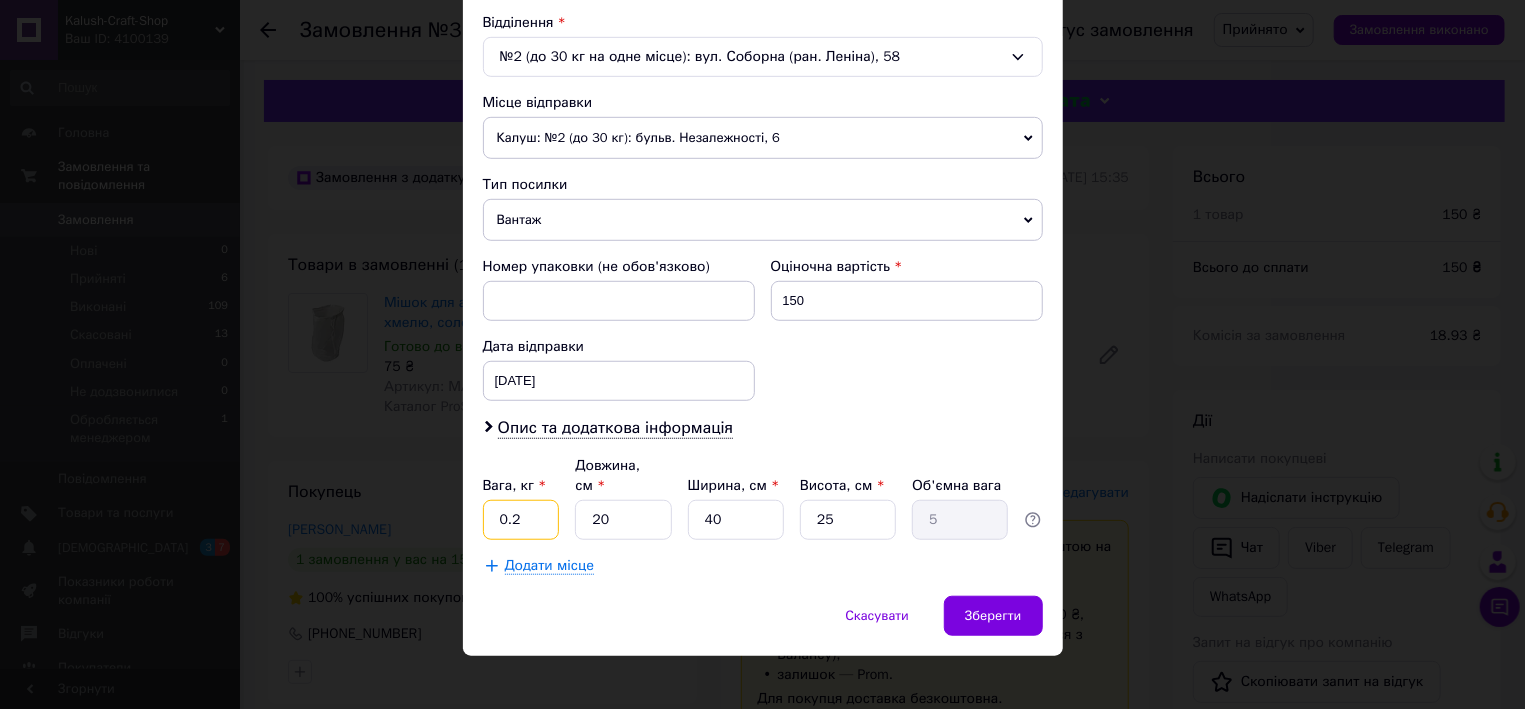 type on "0.2" 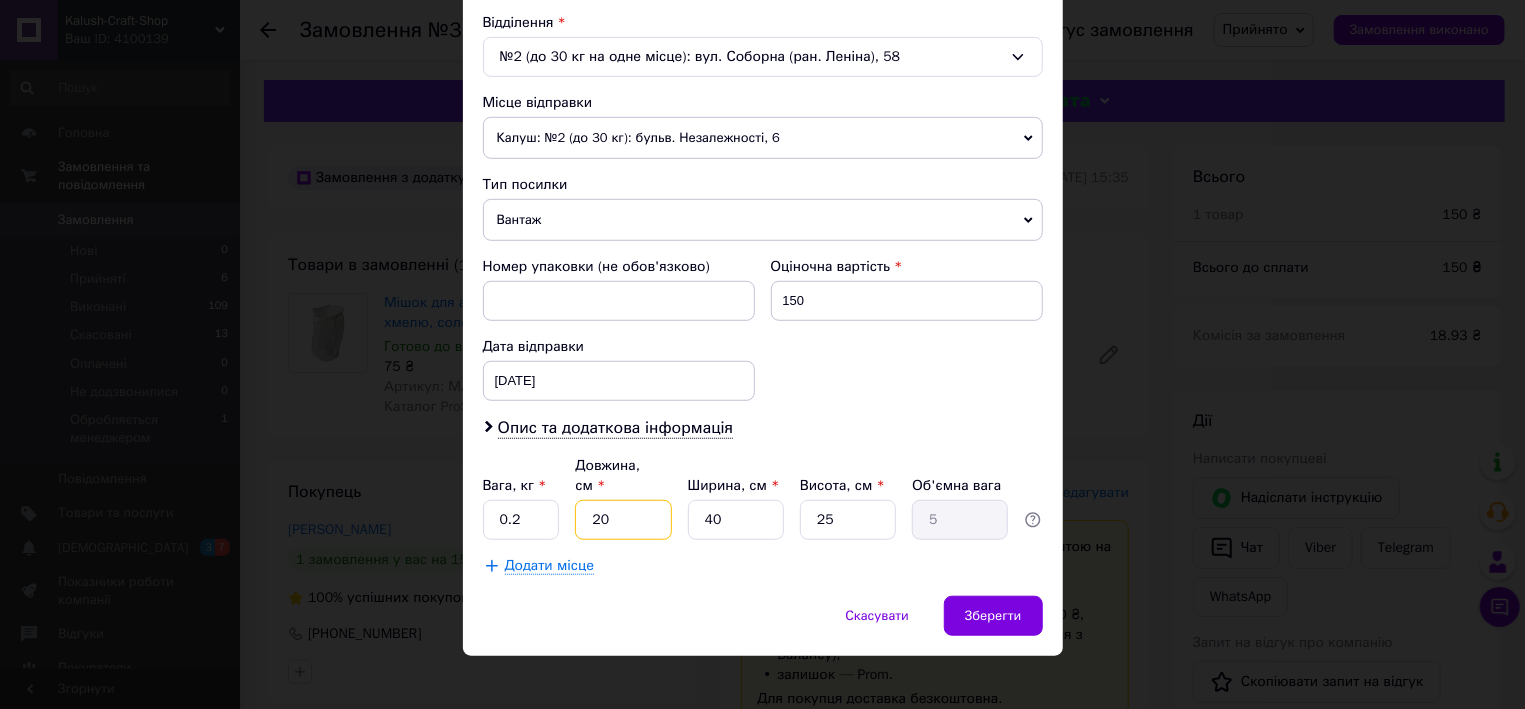 drag, startPoint x: 607, startPoint y: 511, endPoint x: 587, endPoint y: 506, distance: 20.615528 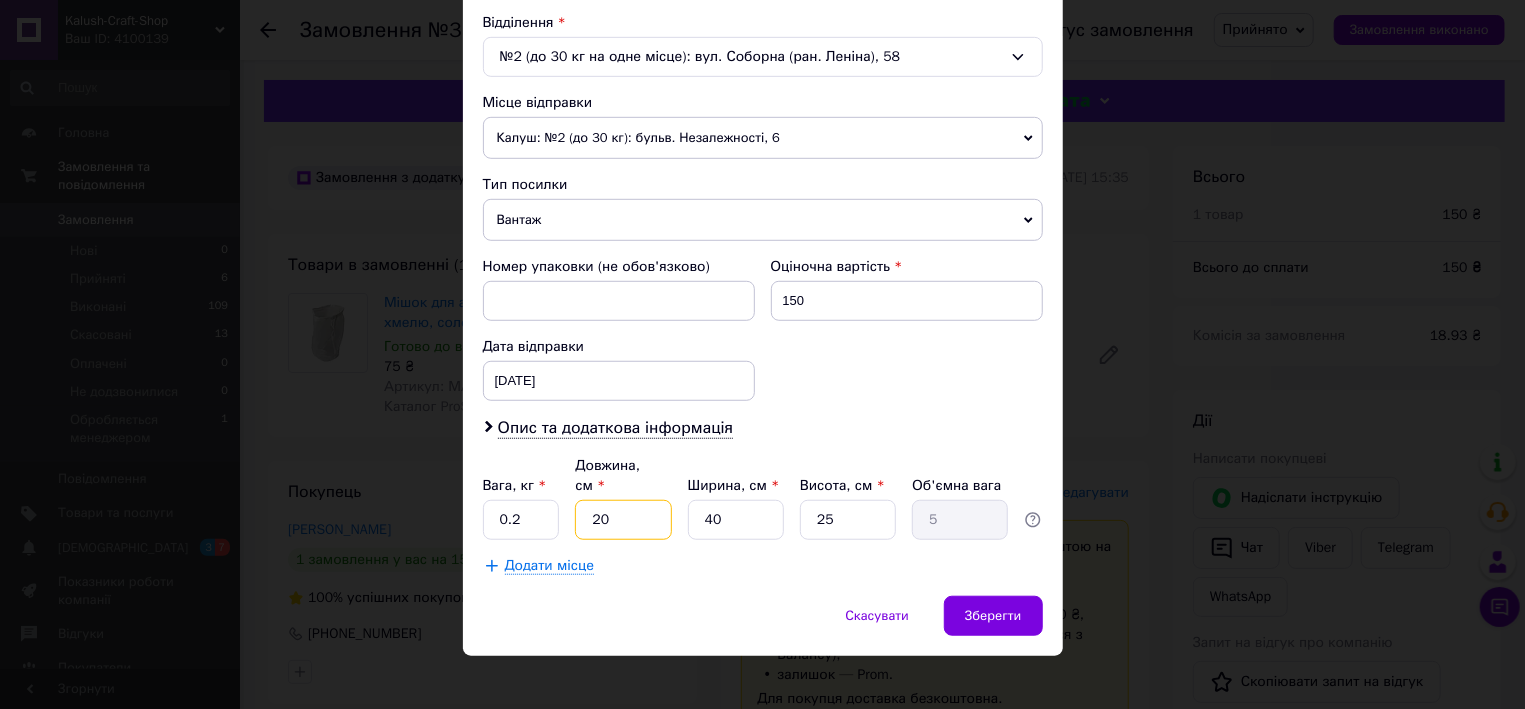 type on "1" 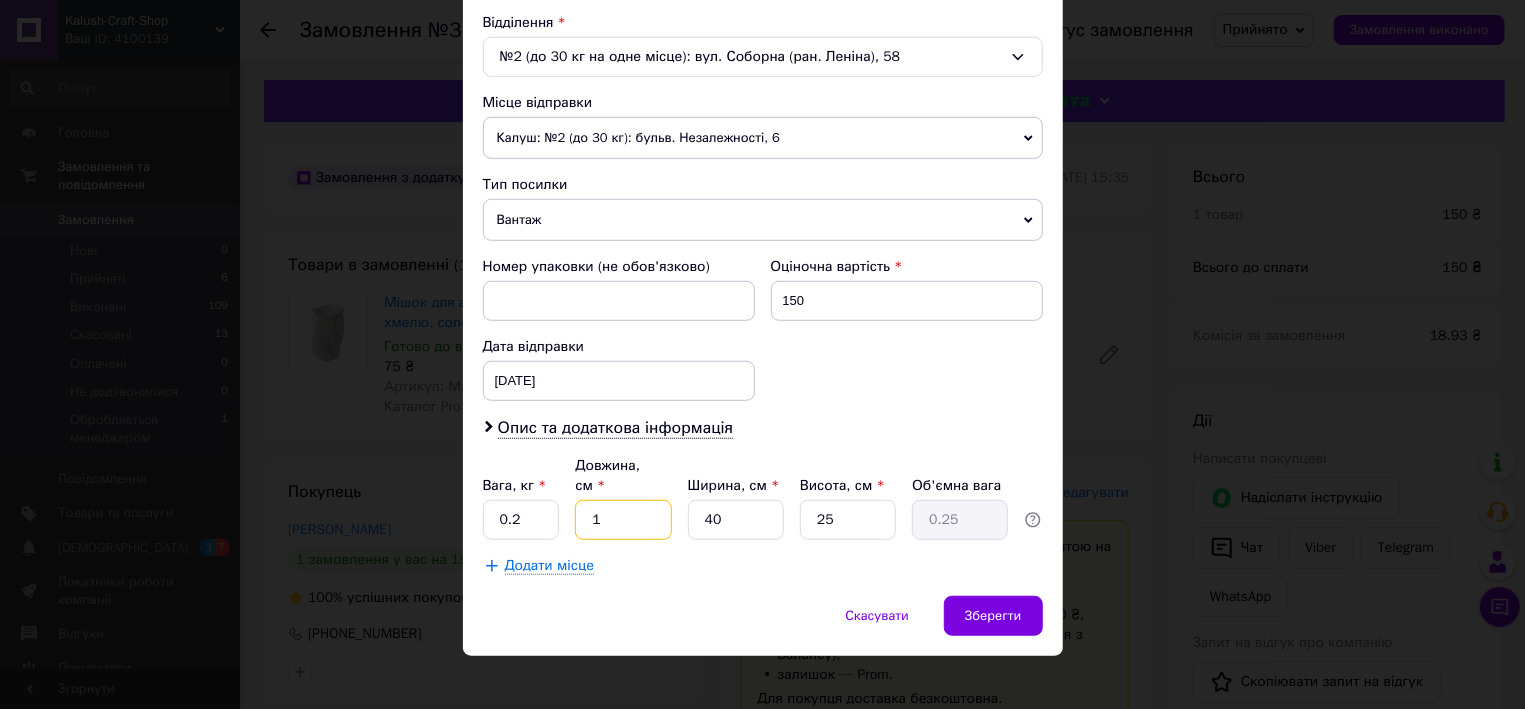 type on "15" 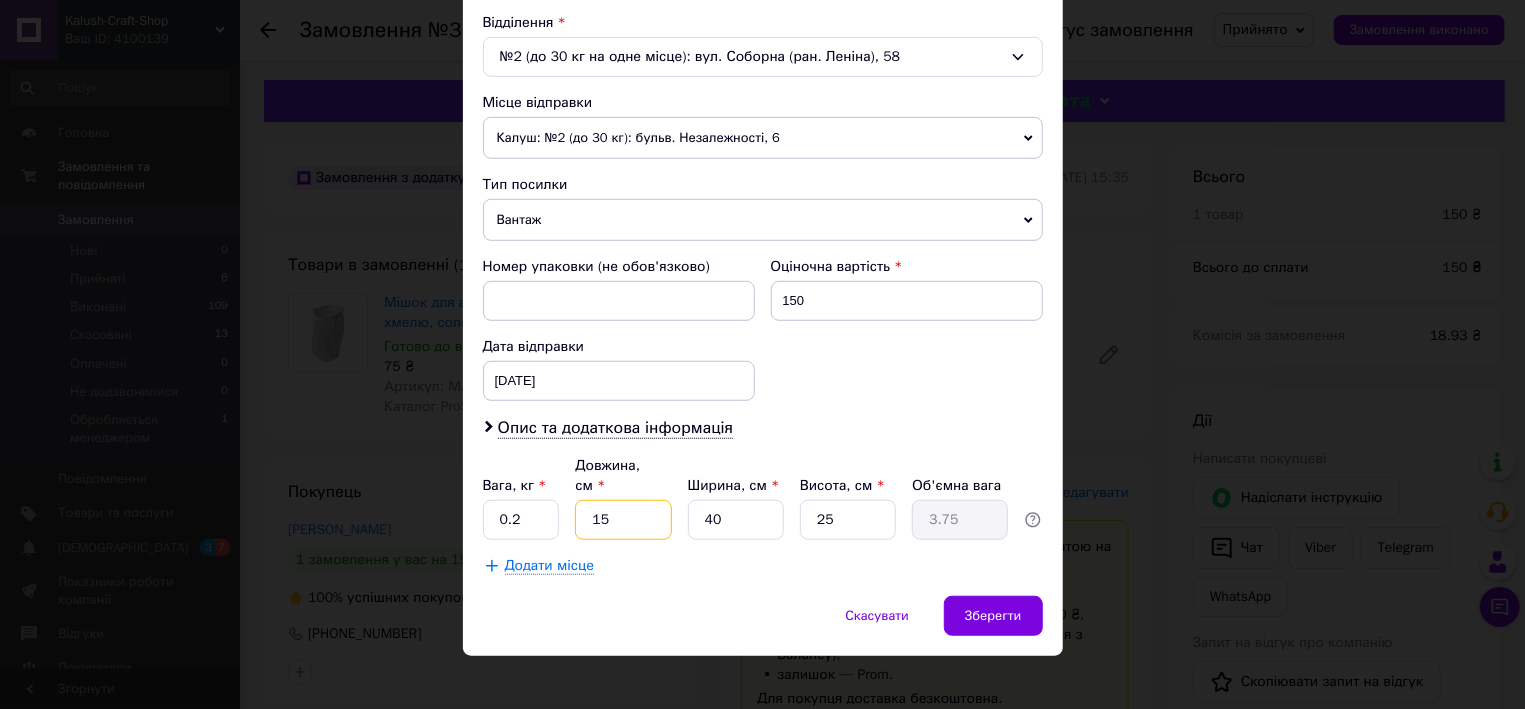 type on "15" 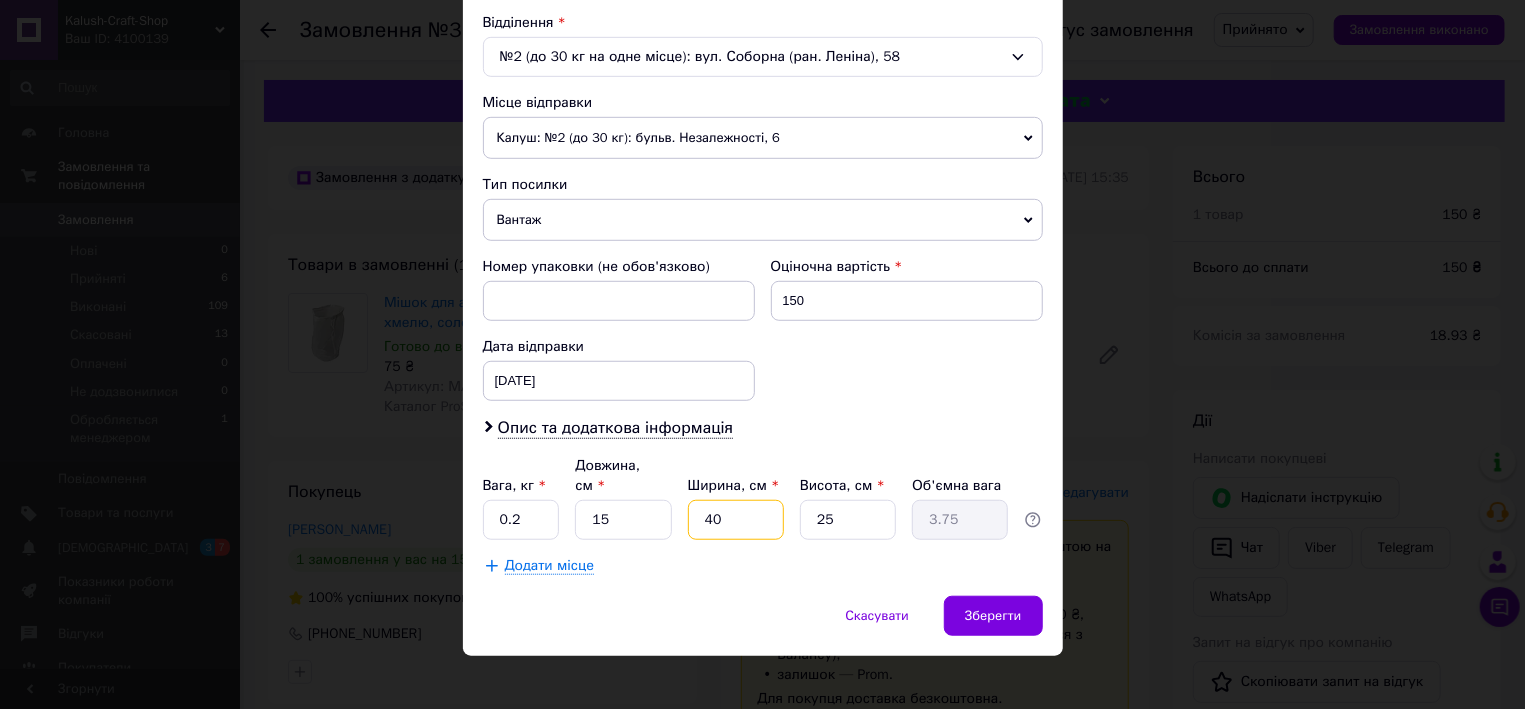 drag, startPoint x: 735, startPoint y: 496, endPoint x: 695, endPoint y: 487, distance: 41 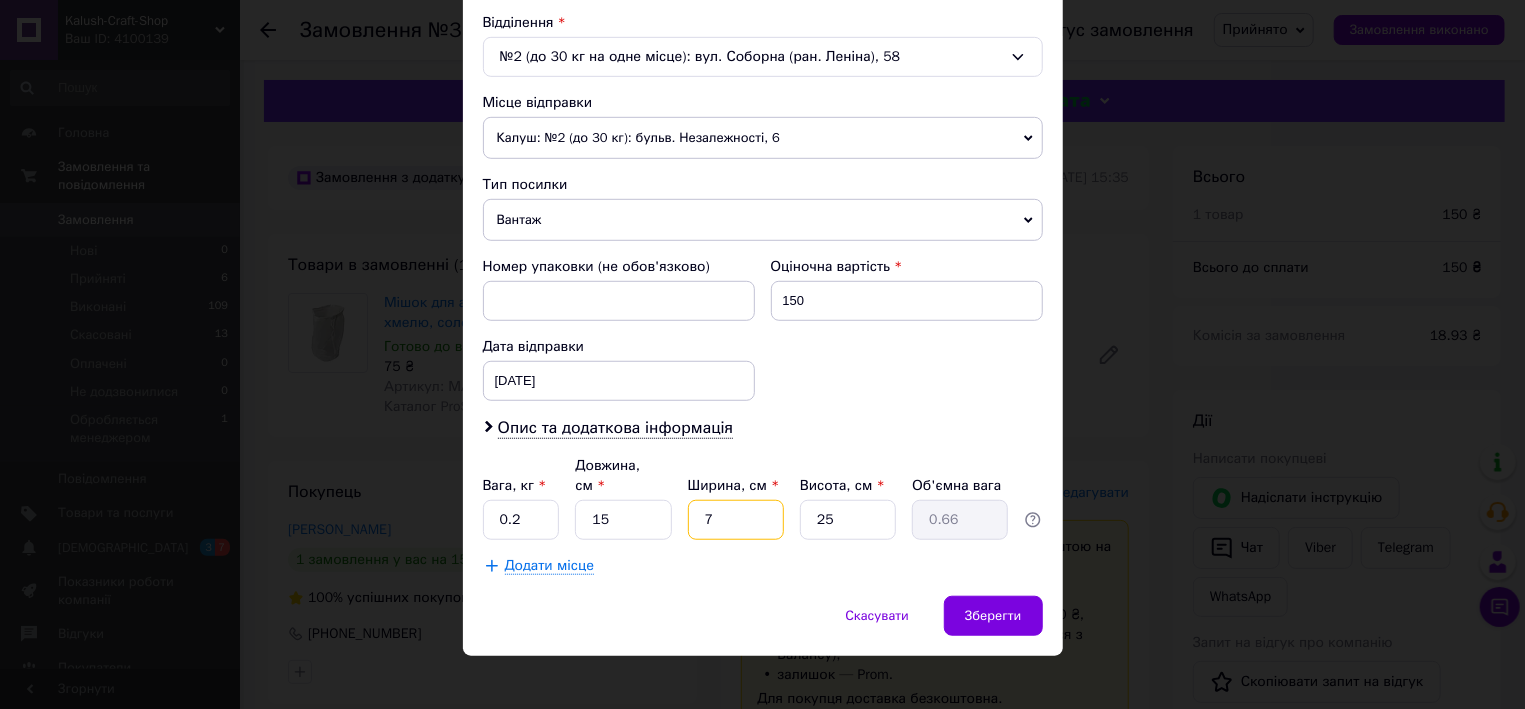 type on "7" 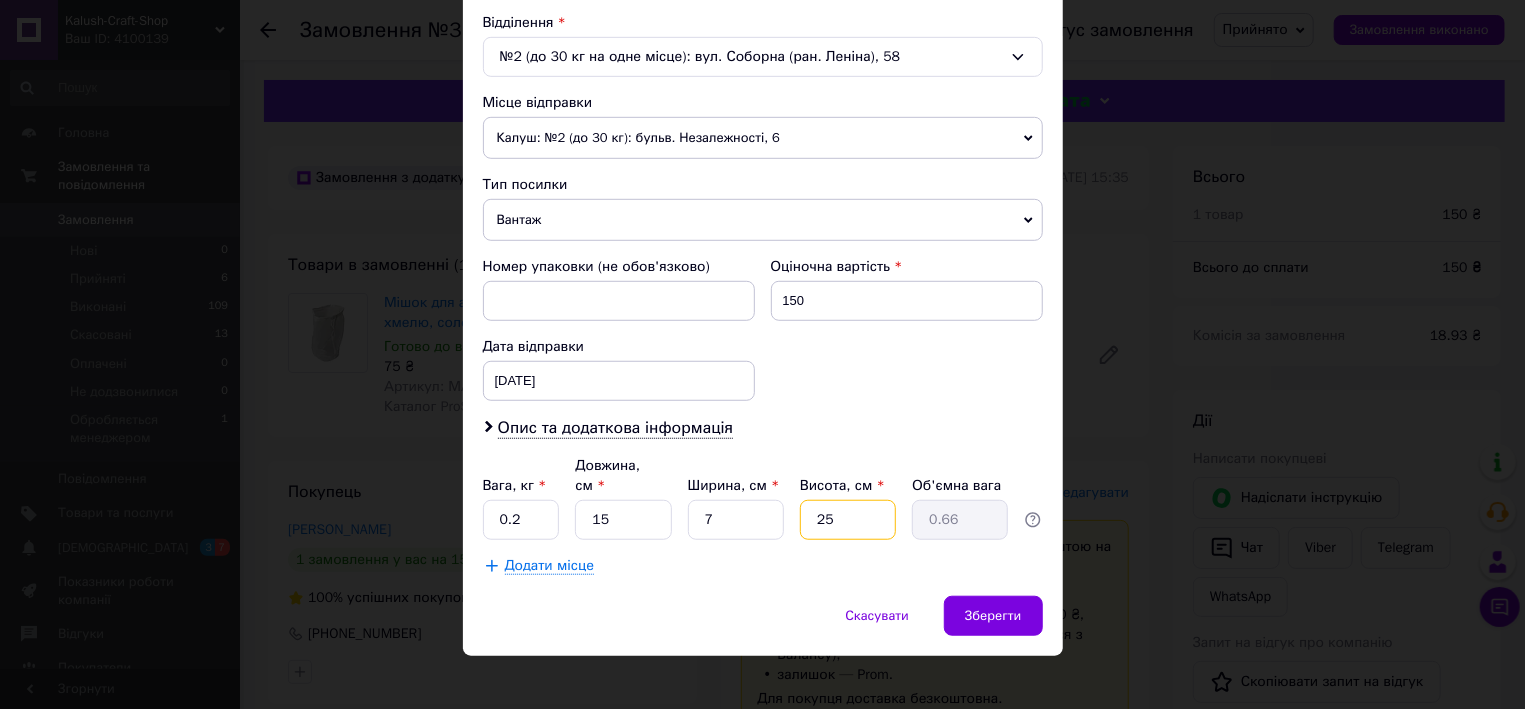 drag, startPoint x: 827, startPoint y: 506, endPoint x: 805, endPoint y: 506, distance: 22 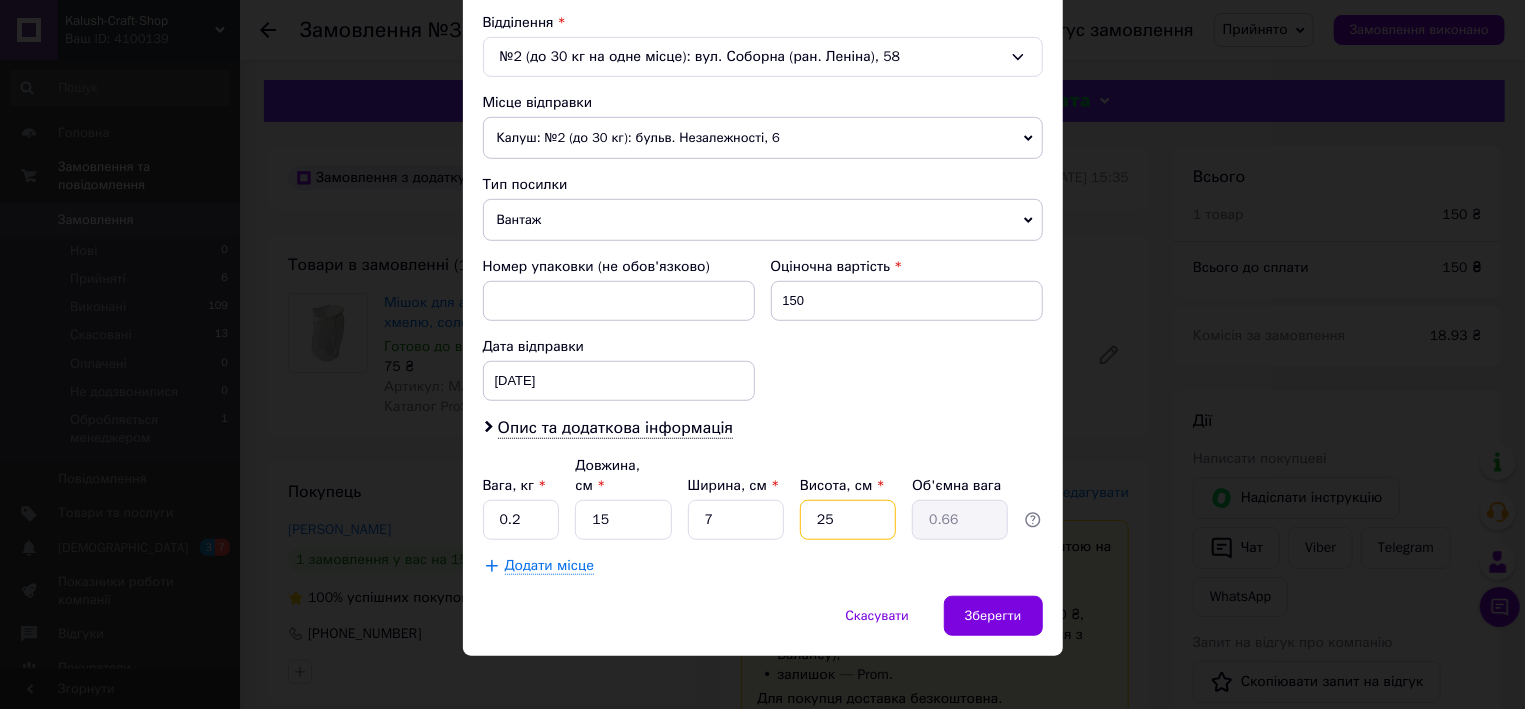 type on "7" 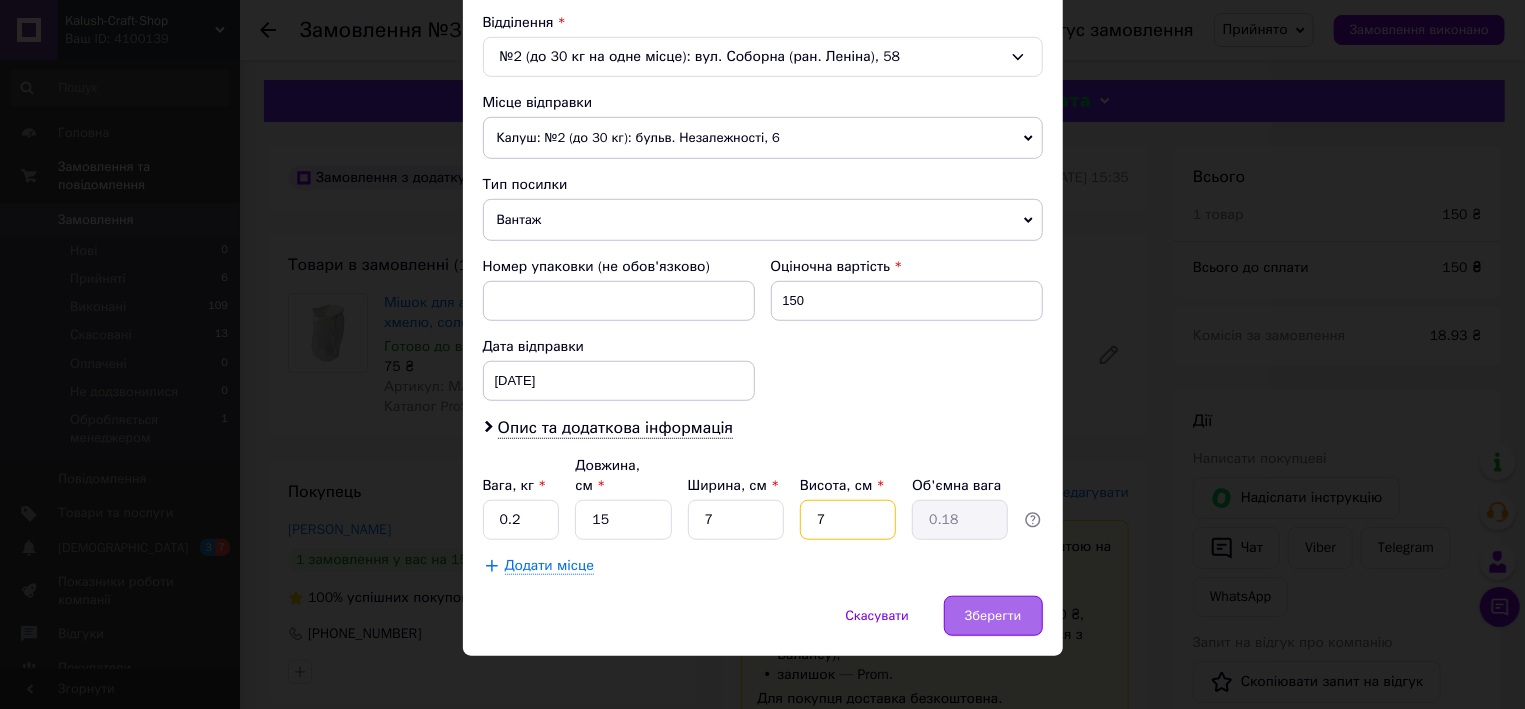 type on "7" 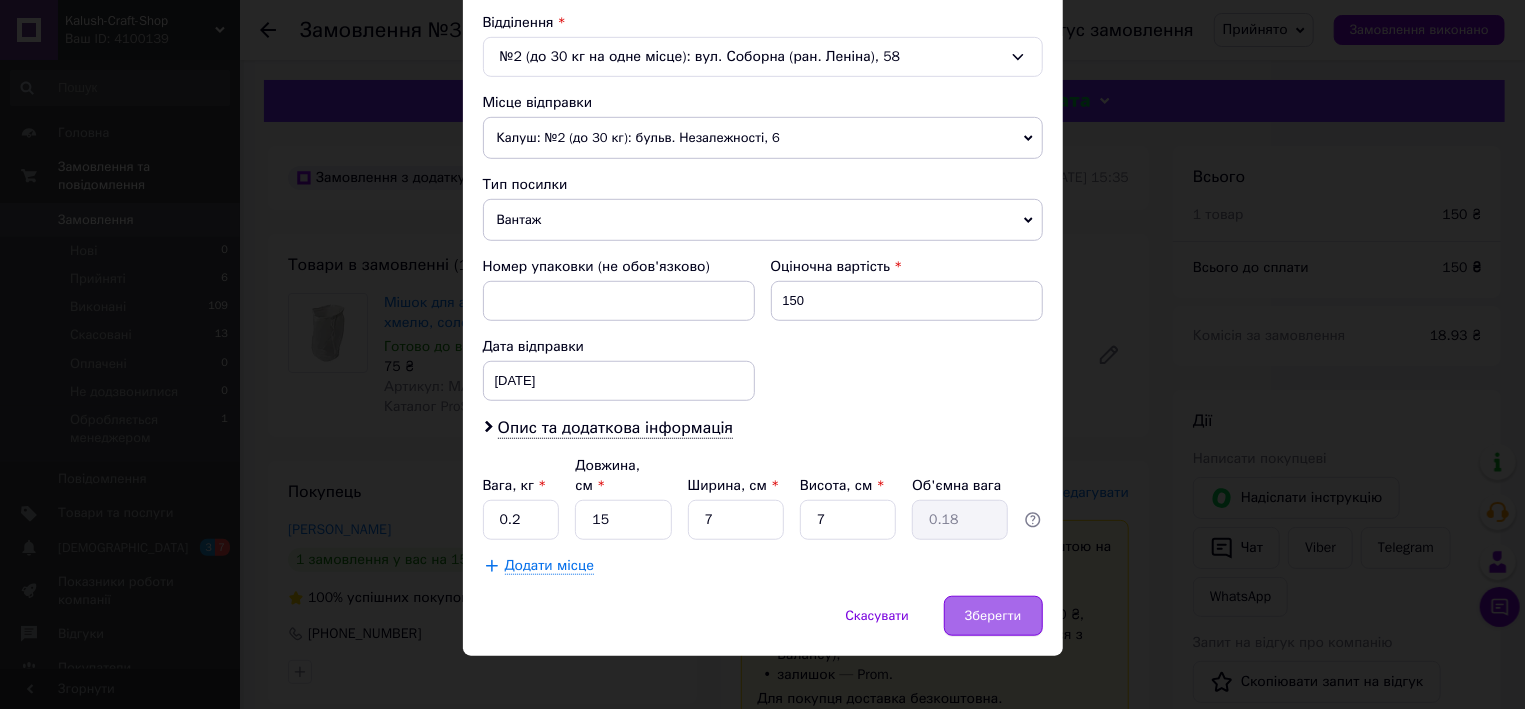 click on "Зберегти" at bounding box center [993, 616] 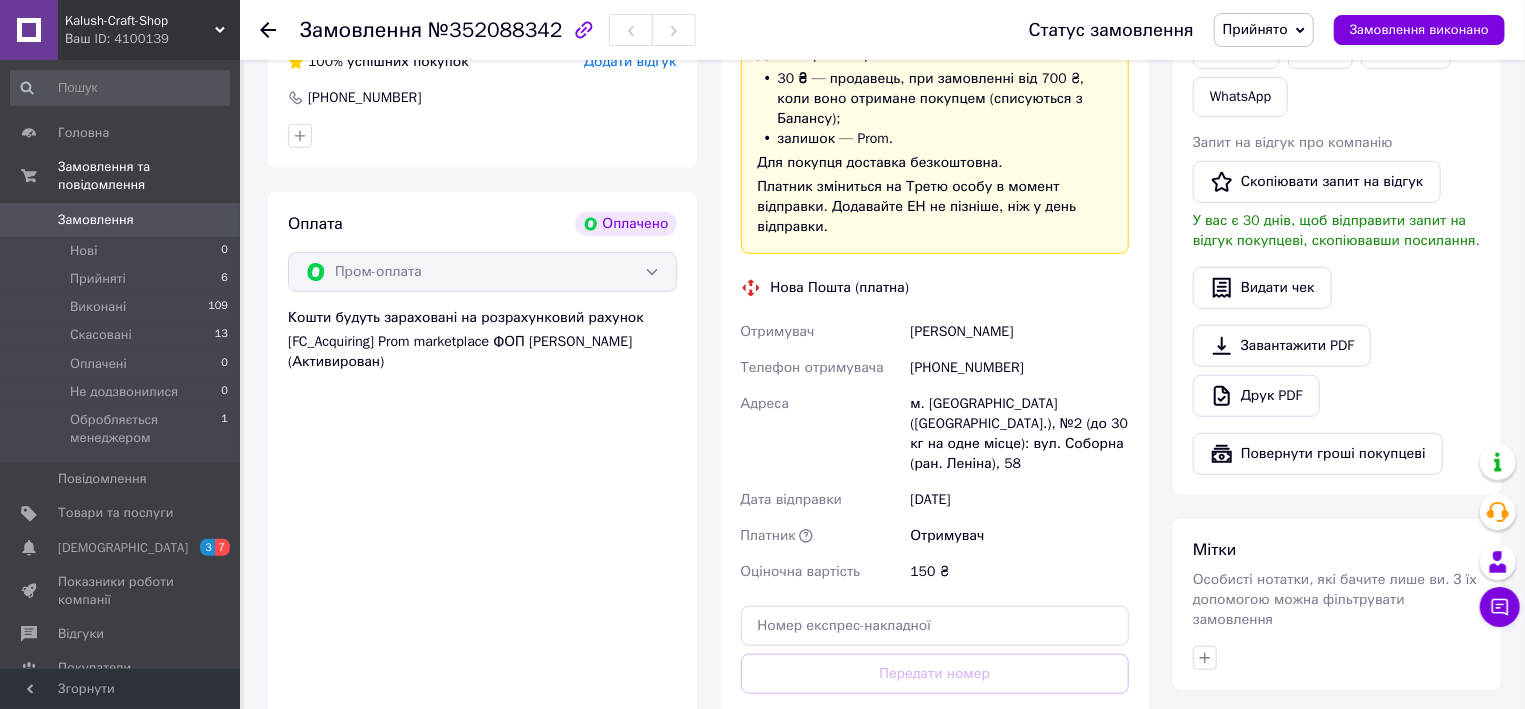 scroll, scrollTop: 750, scrollLeft: 0, axis: vertical 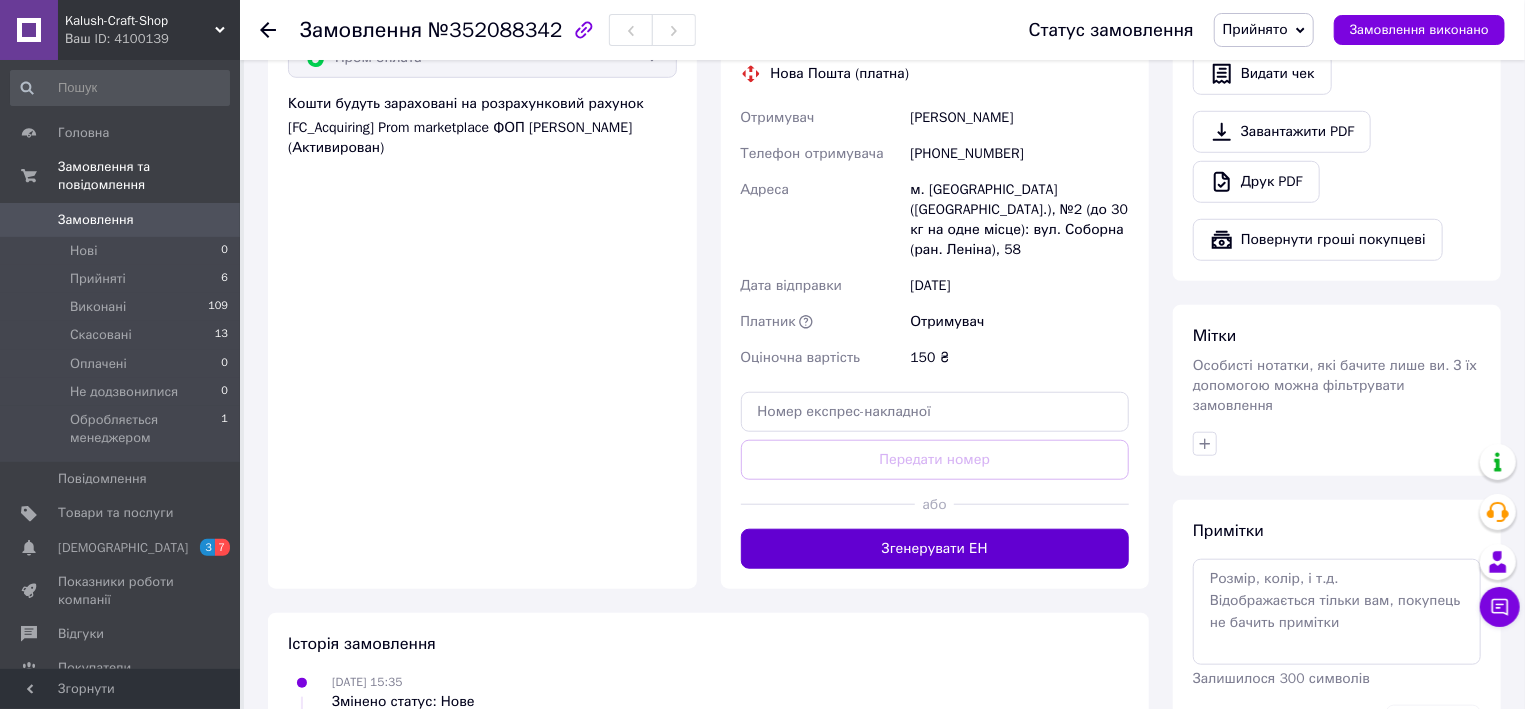 click on "Згенерувати ЕН" at bounding box center [935, 549] 